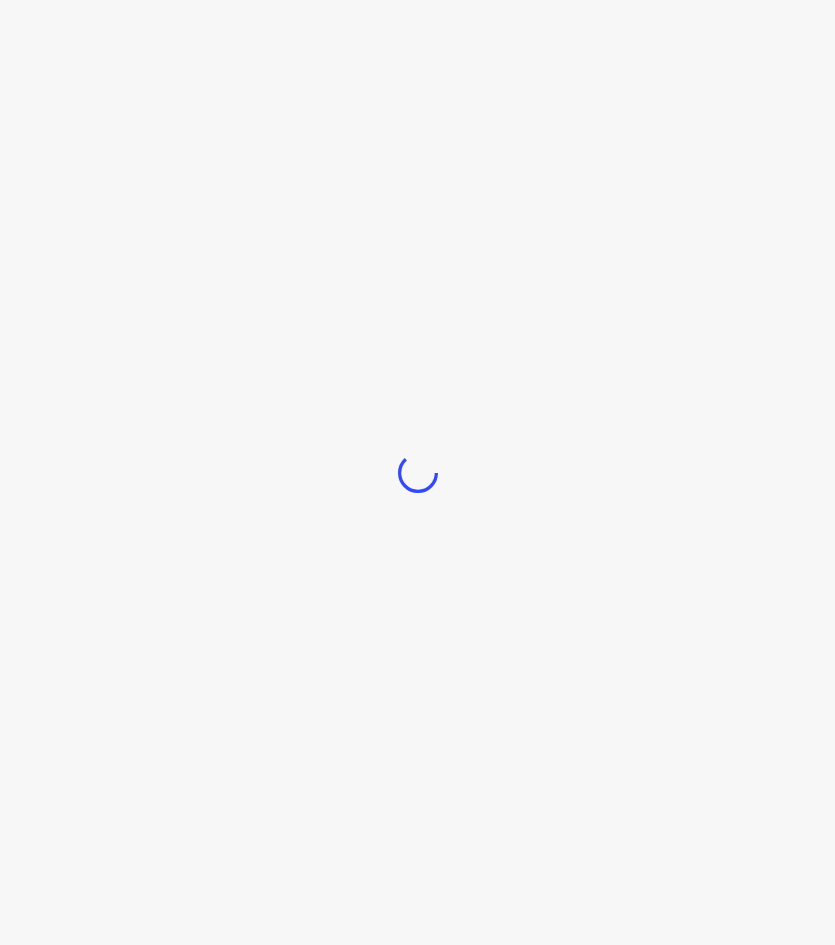 scroll, scrollTop: 0, scrollLeft: 0, axis: both 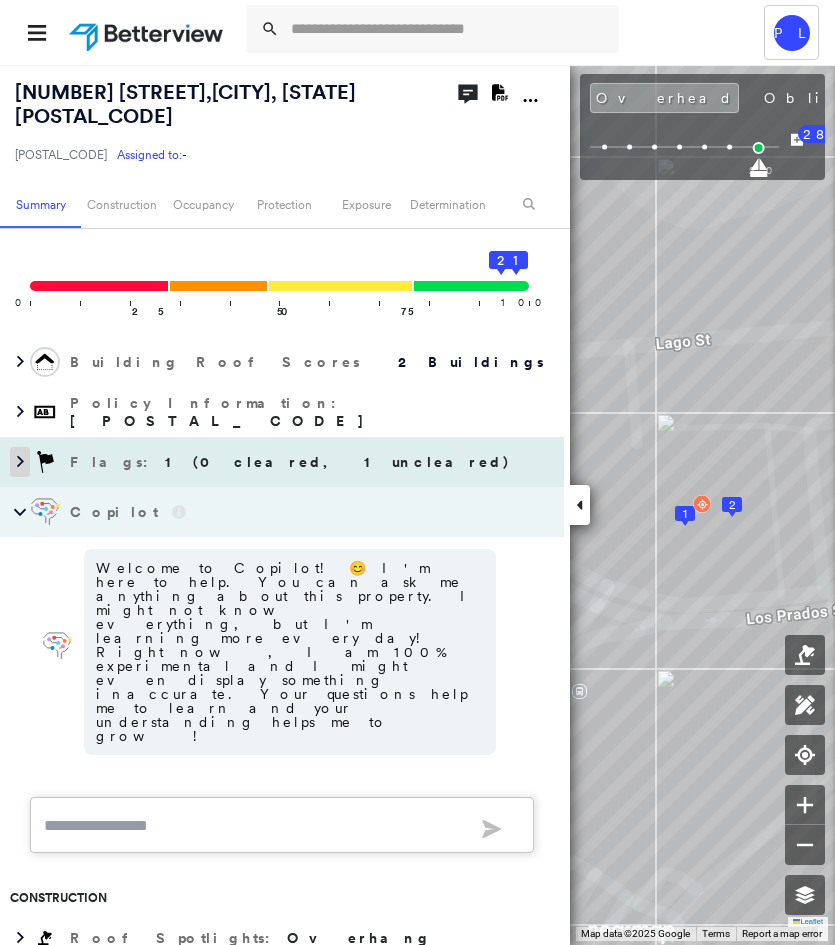 click 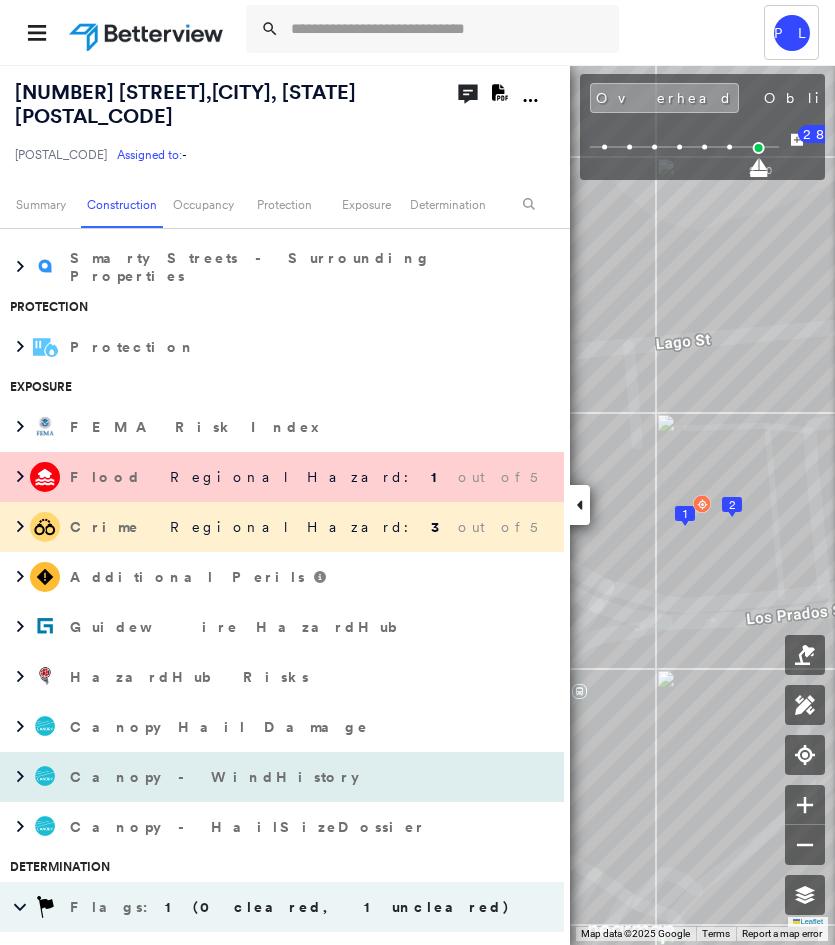 scroll, scrollTop: 1600, scrollLeft: 0, axis: vertical 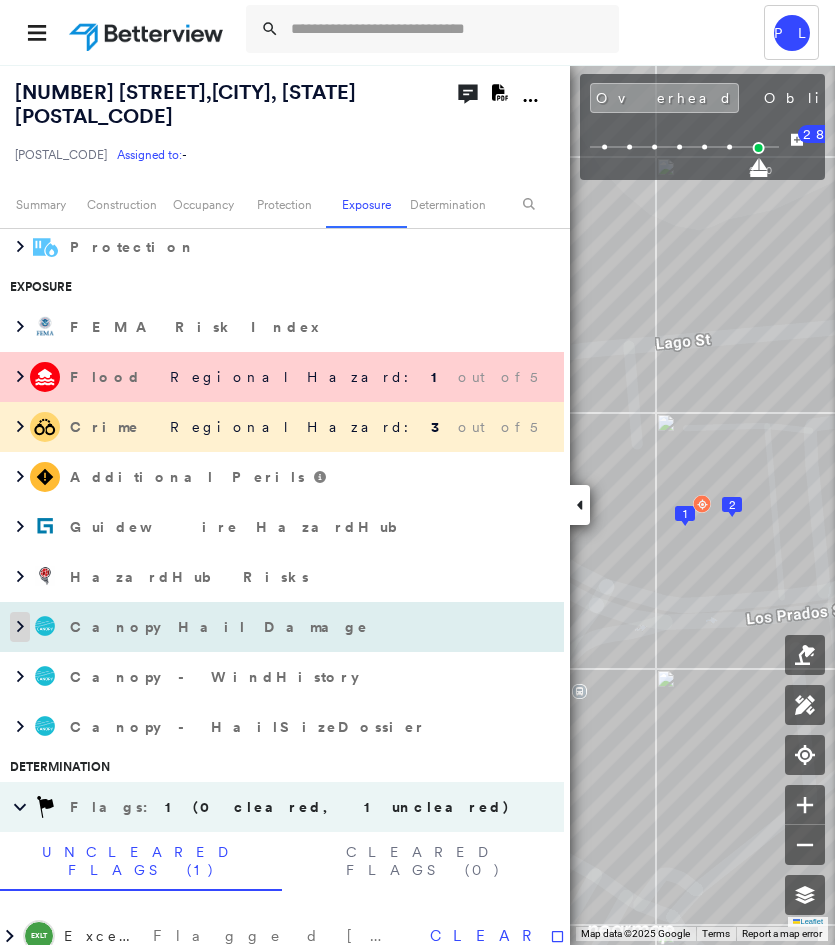 click at bounding box center (20, 627) 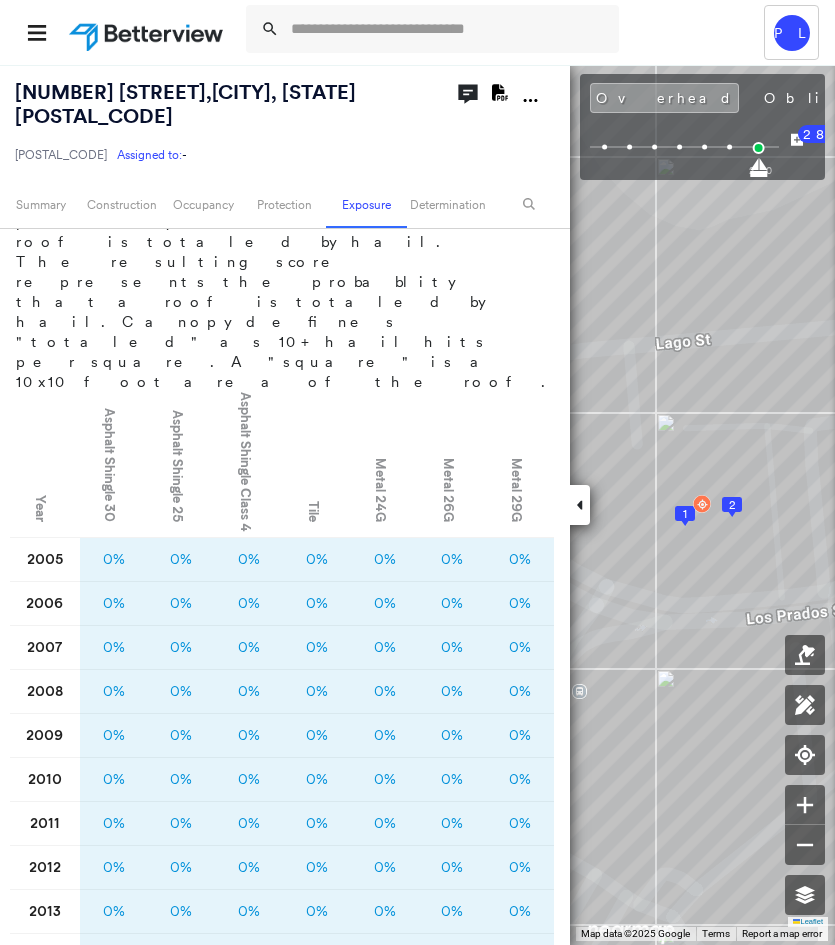 scroll, scrollTop: 2600, scrollLeft: 0, axis: vertical 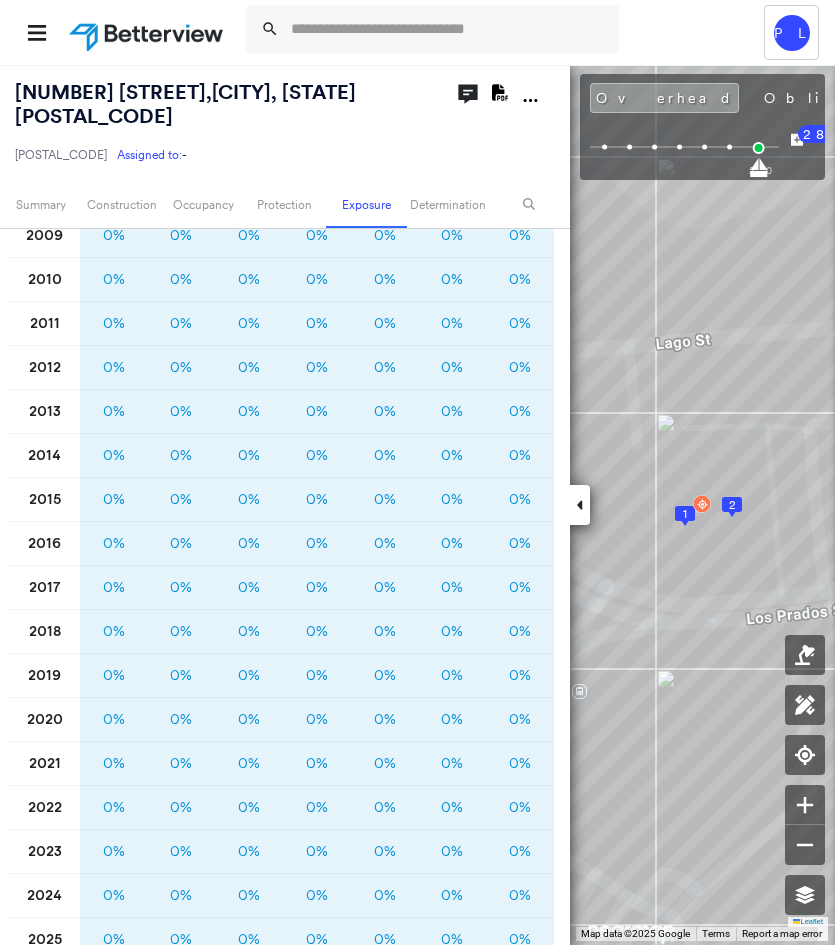 click 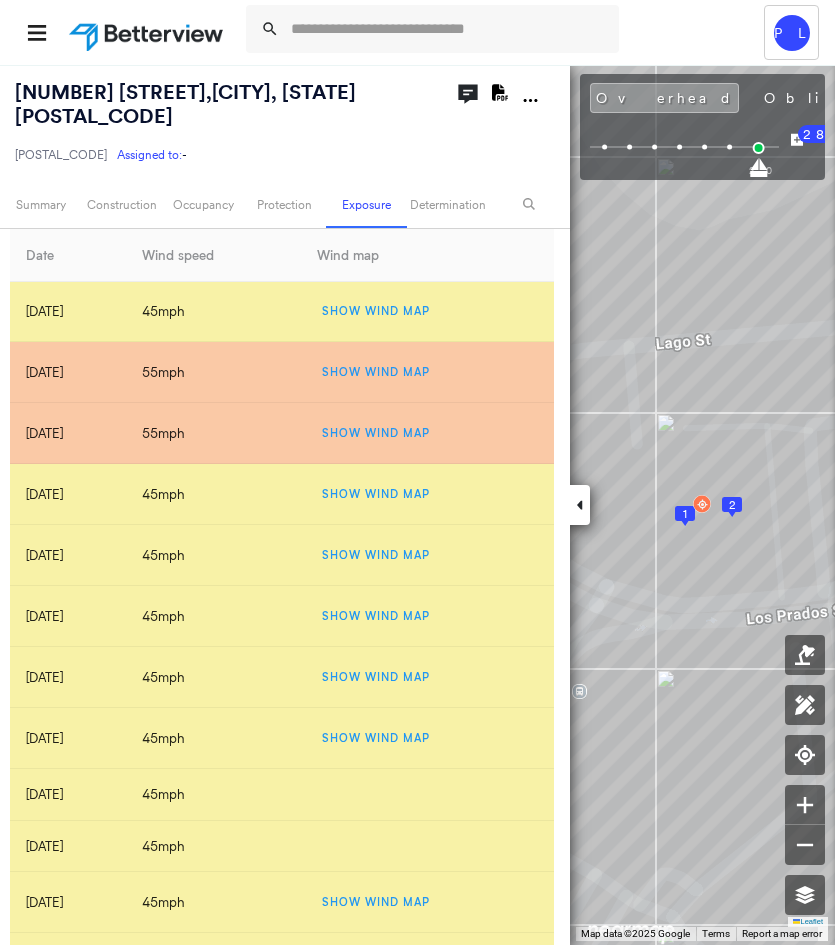 scroll, scrollTop: 3900, scrollLeft: 0, axis: vertical 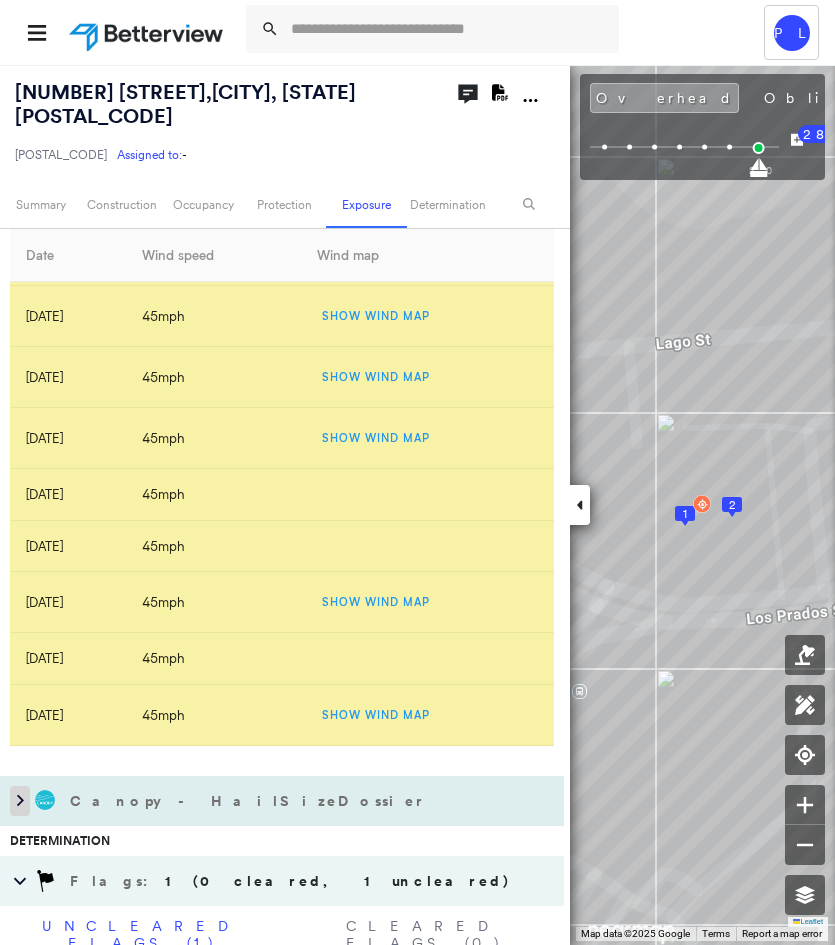 click 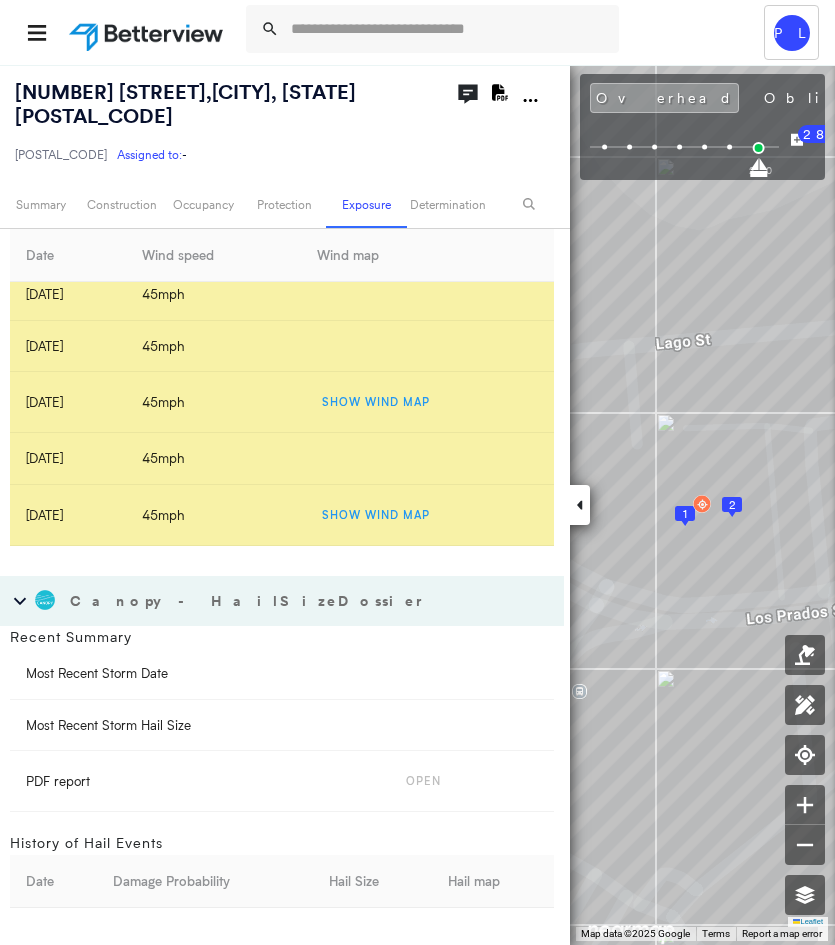 scroll, scrollTop: 4200, scrollLeft: 0, axis: vertical 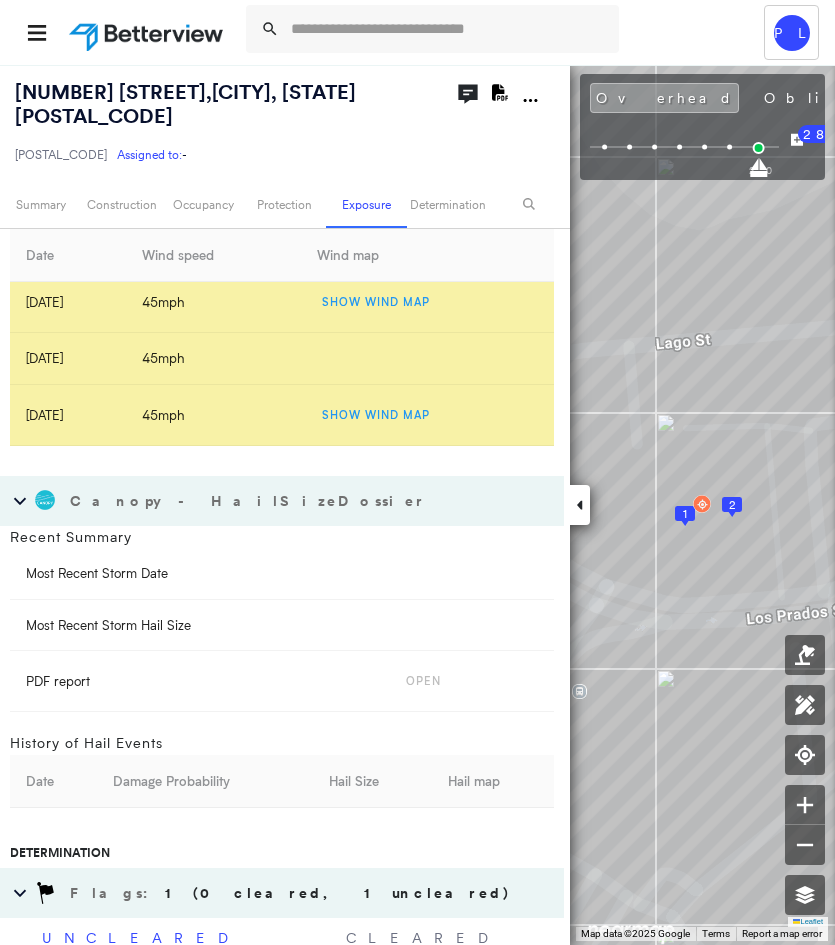 click 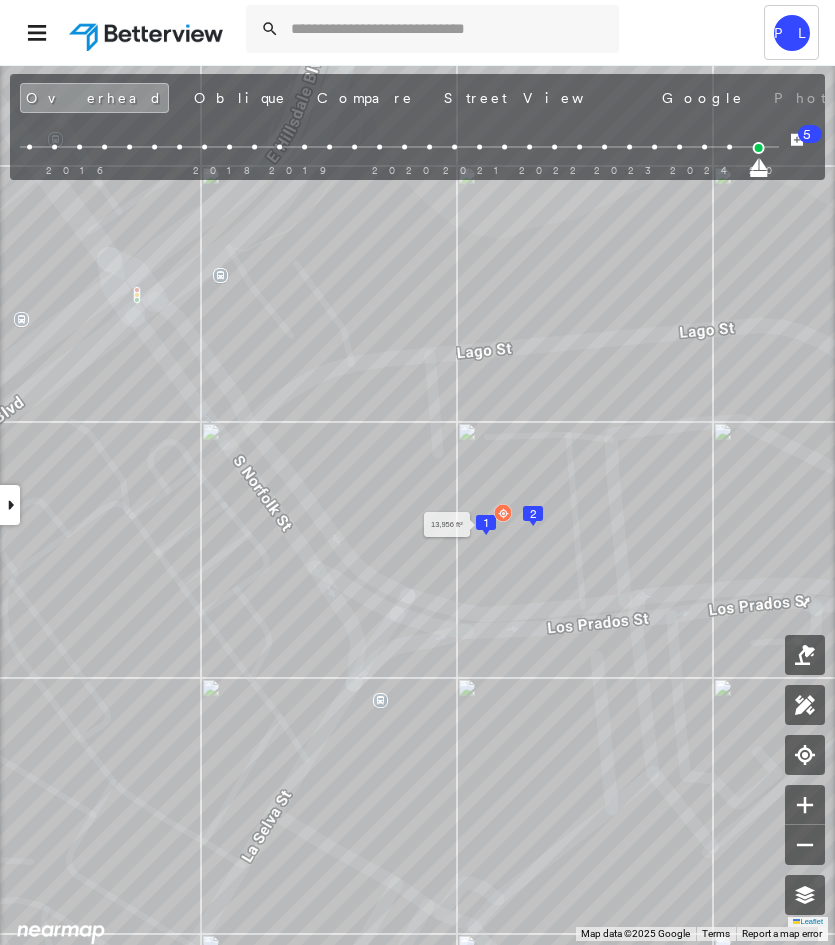 click 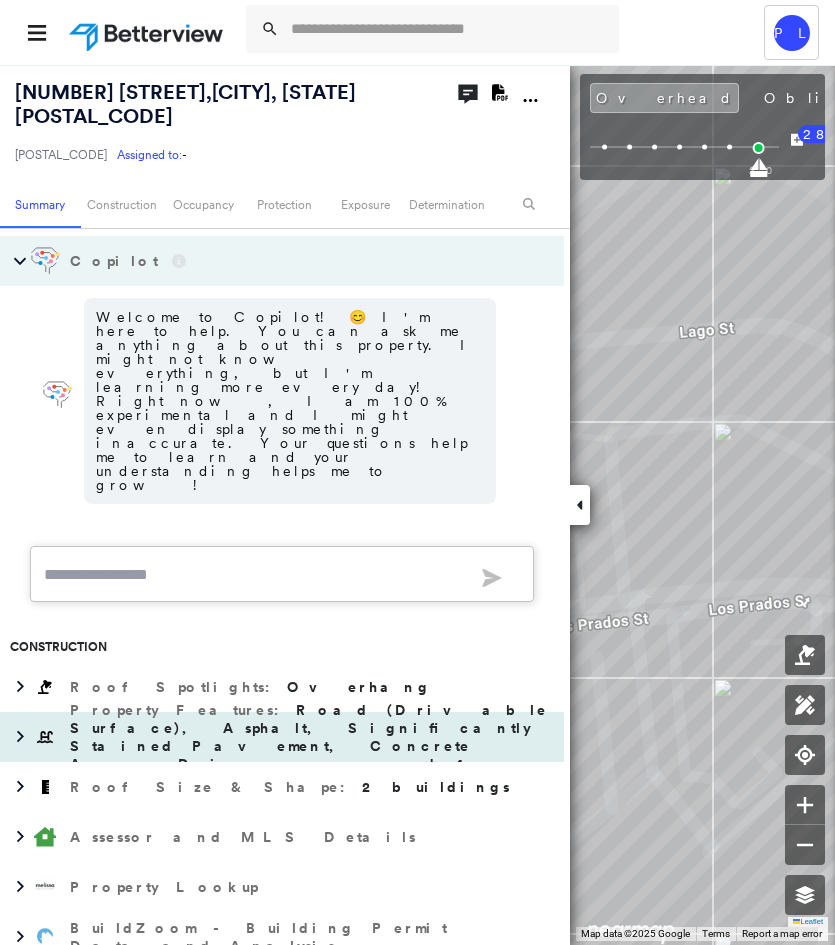 scroll, scrollTop: 100, scrollLeft: 0, axis: vertical 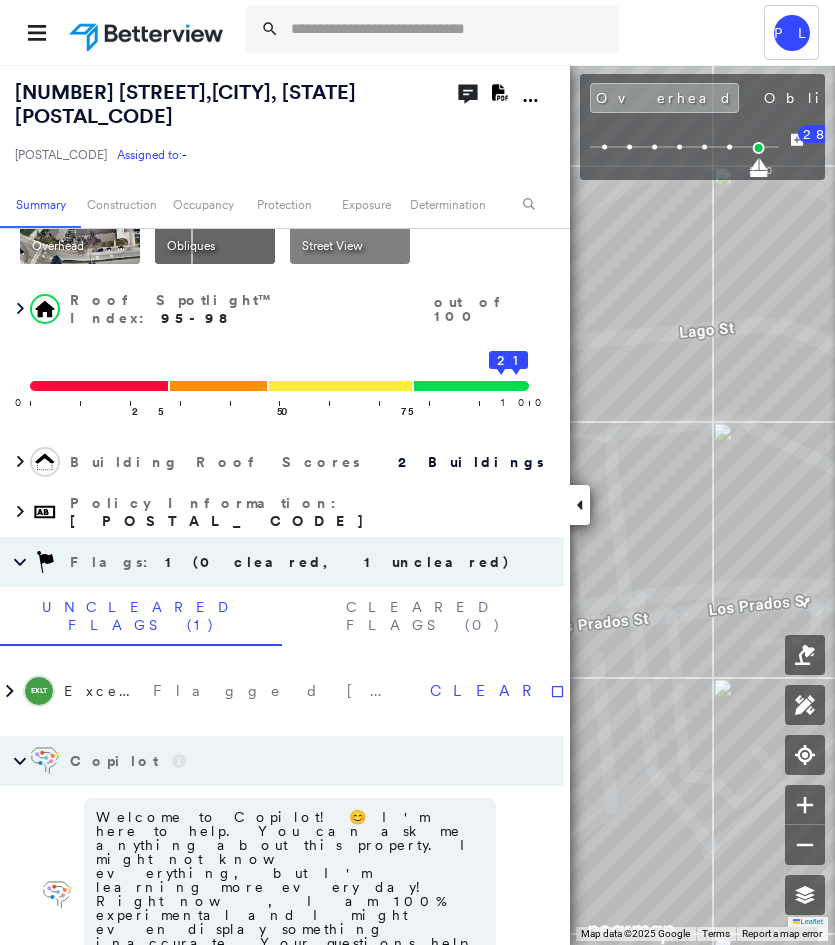 click at bounding box center (580, 505) 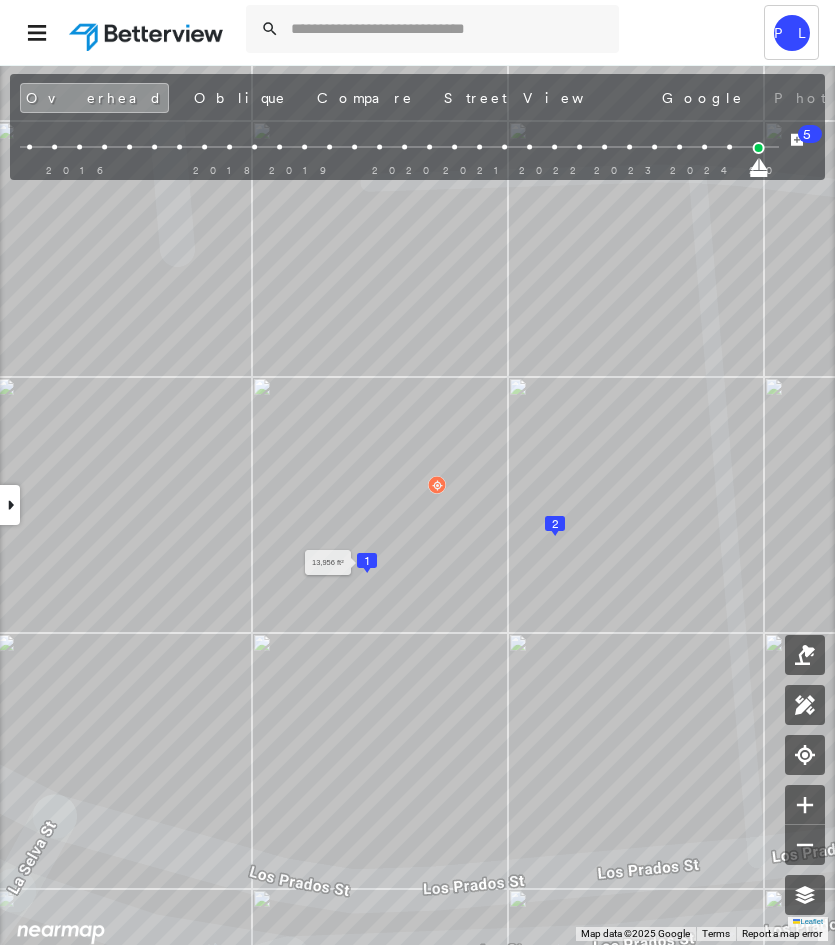 click at bounding box center (10, 505) 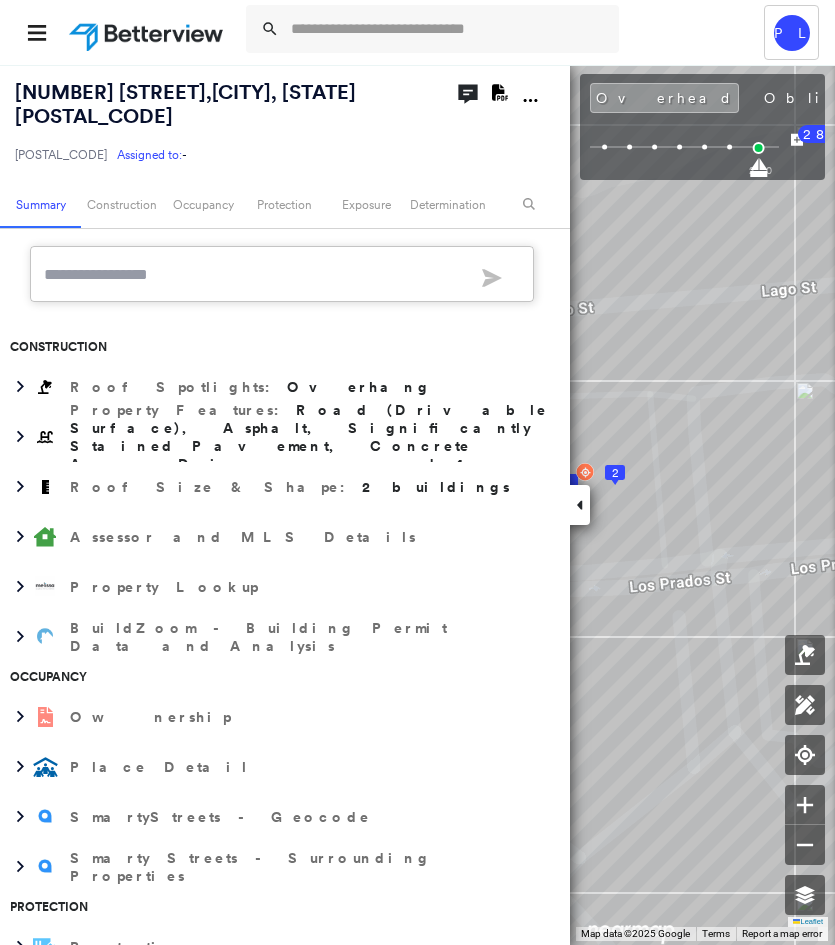 scroll, scrollTop: 1300, scrollLeft: 0, axis: vertical 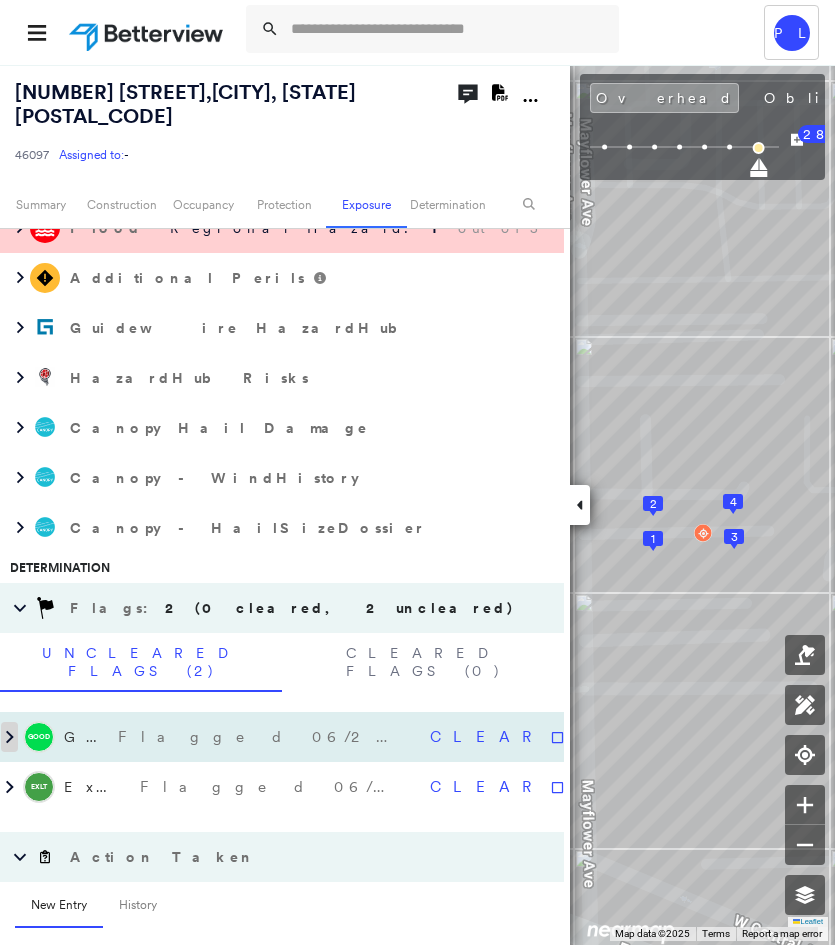 click 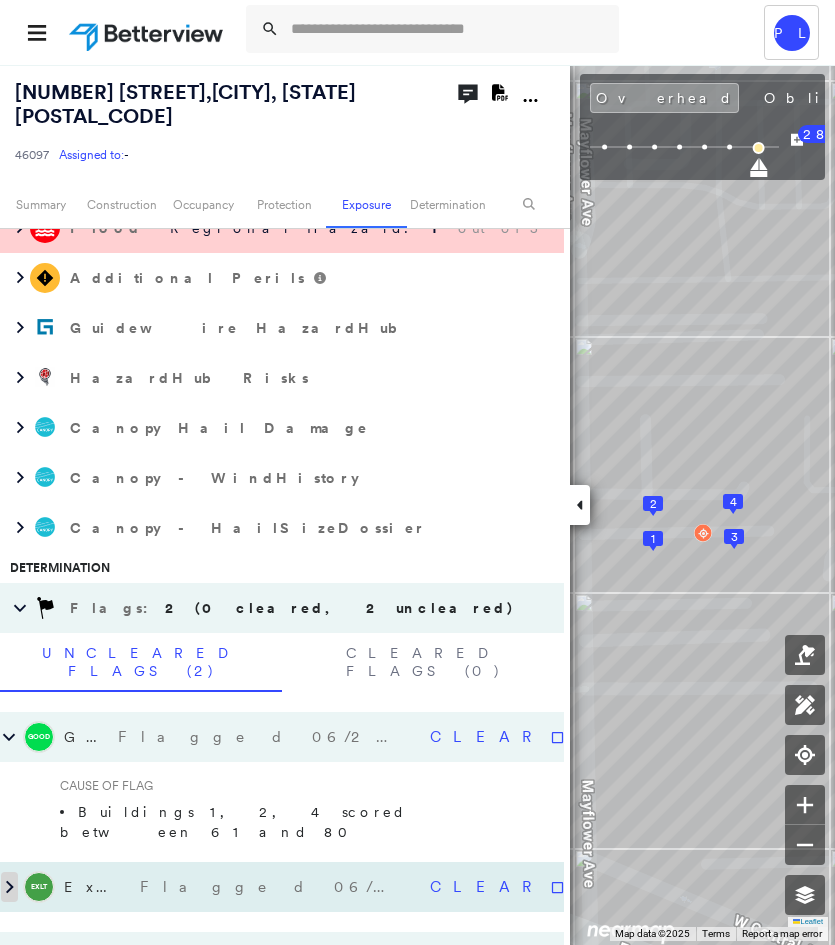 click at bounding box center [10, 887] 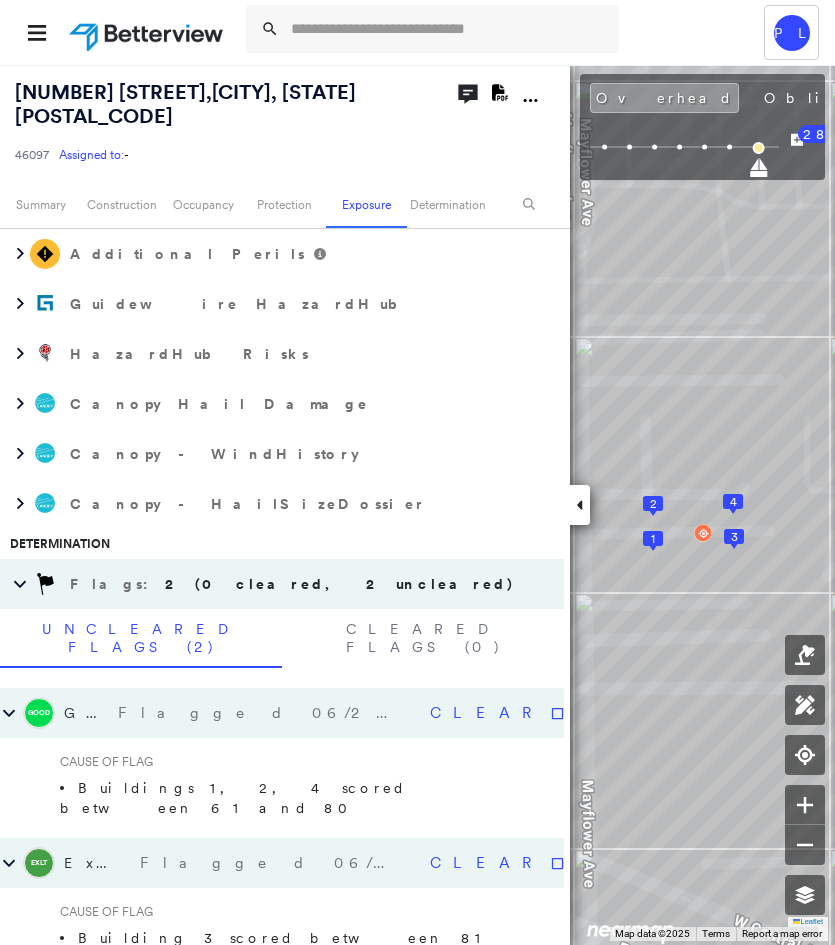 scroll, scrollTop: 1424, scrollLeft: 0, axis: vertical 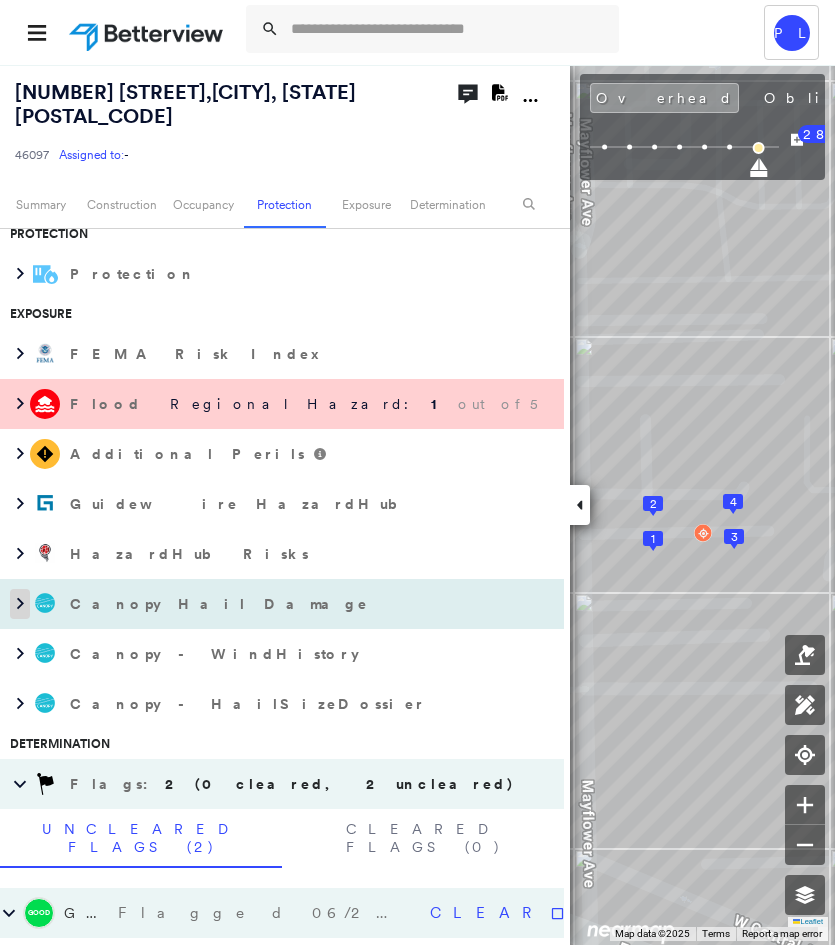 click 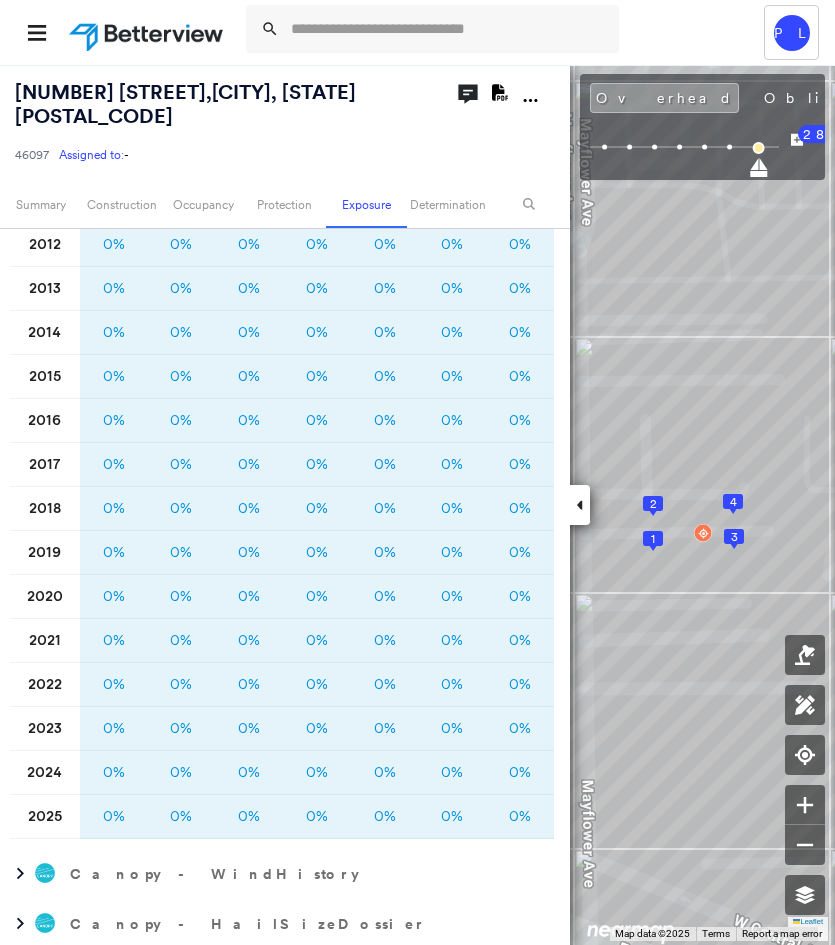 scroll, scrollTop: 2824, scrollLeft: 0, axis: vertical 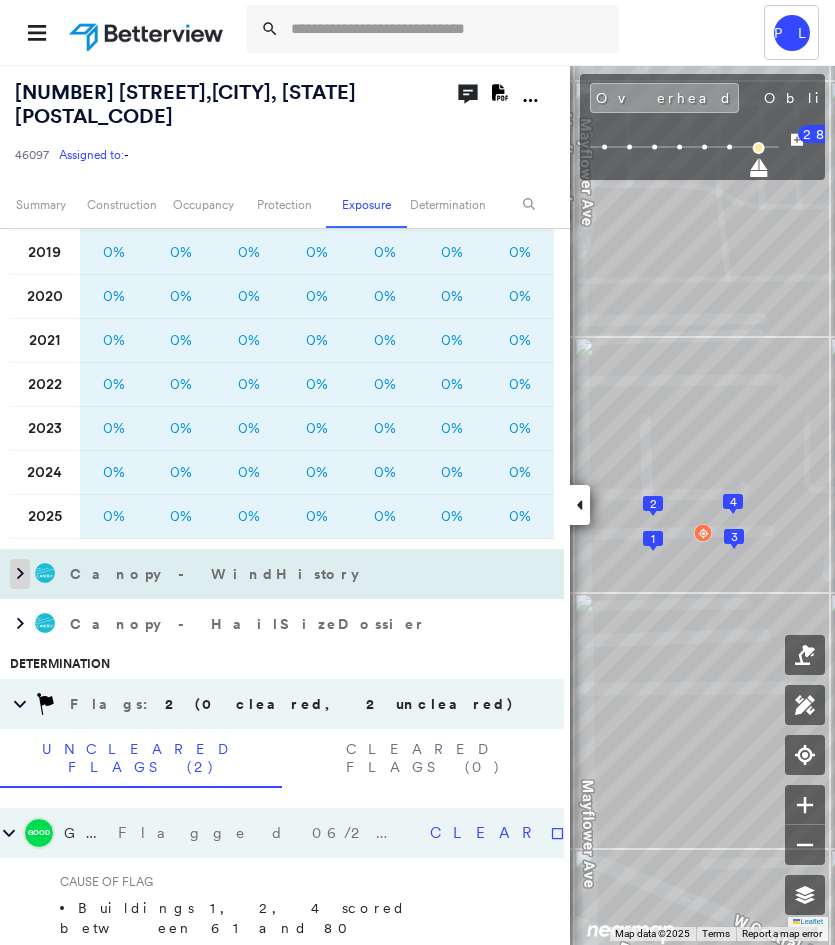click at bounding box center (20, 574) 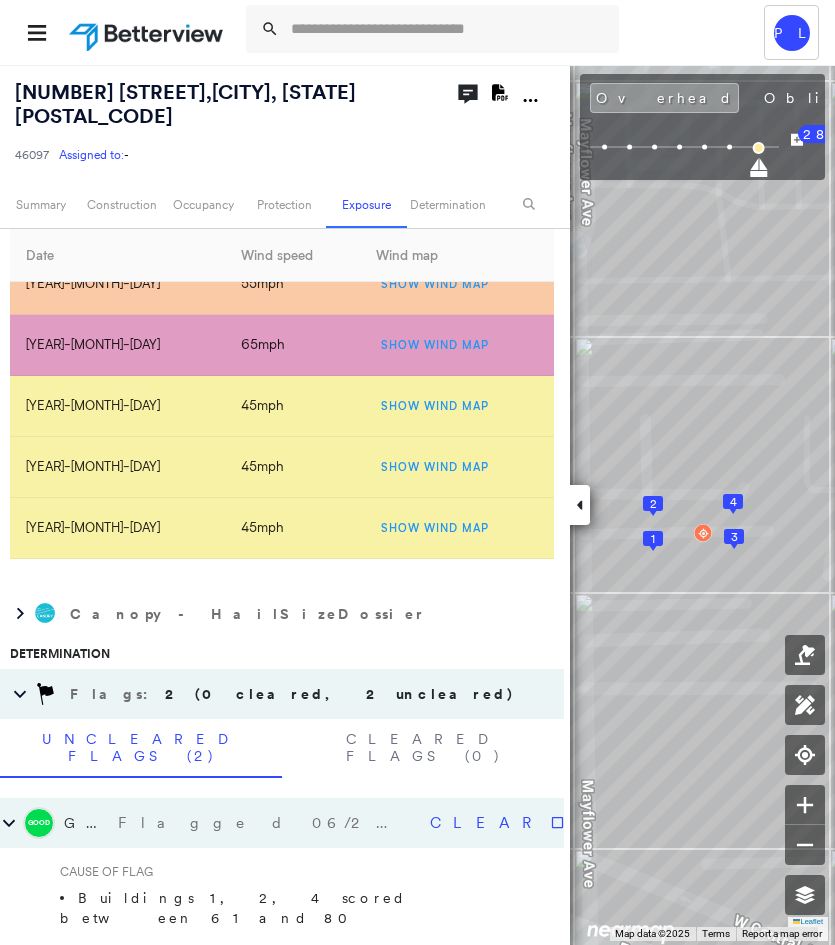 scroll, scrollTop: 3894, scrollLeft: 0, axis: vertical 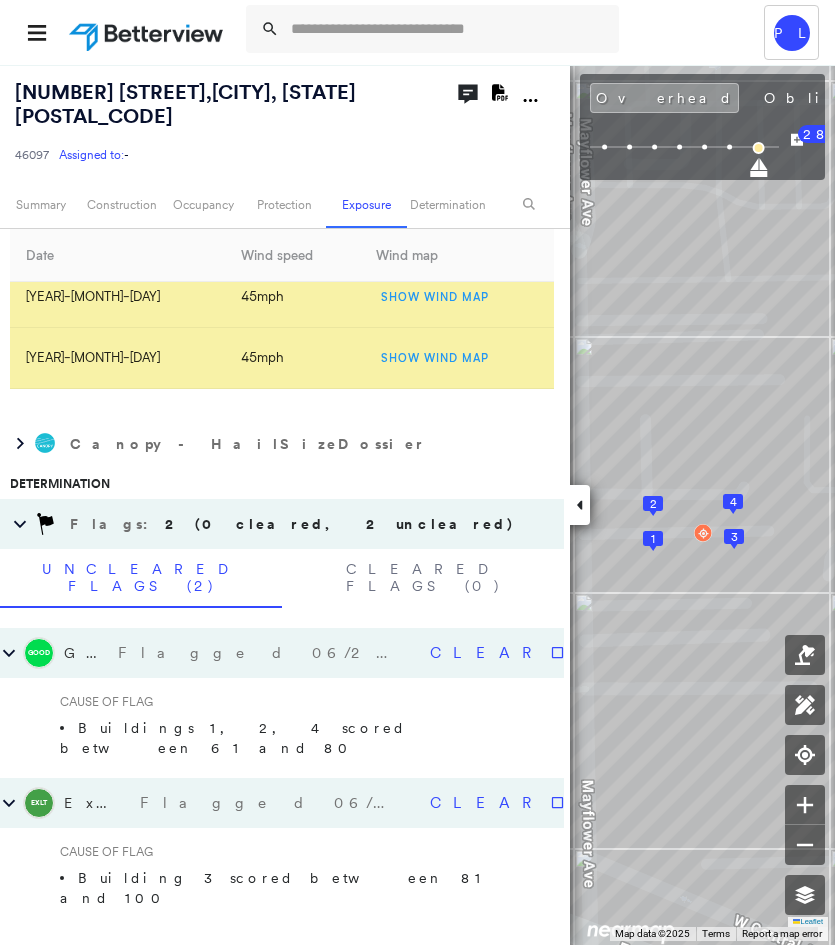 click at bounding box center [580, 505] 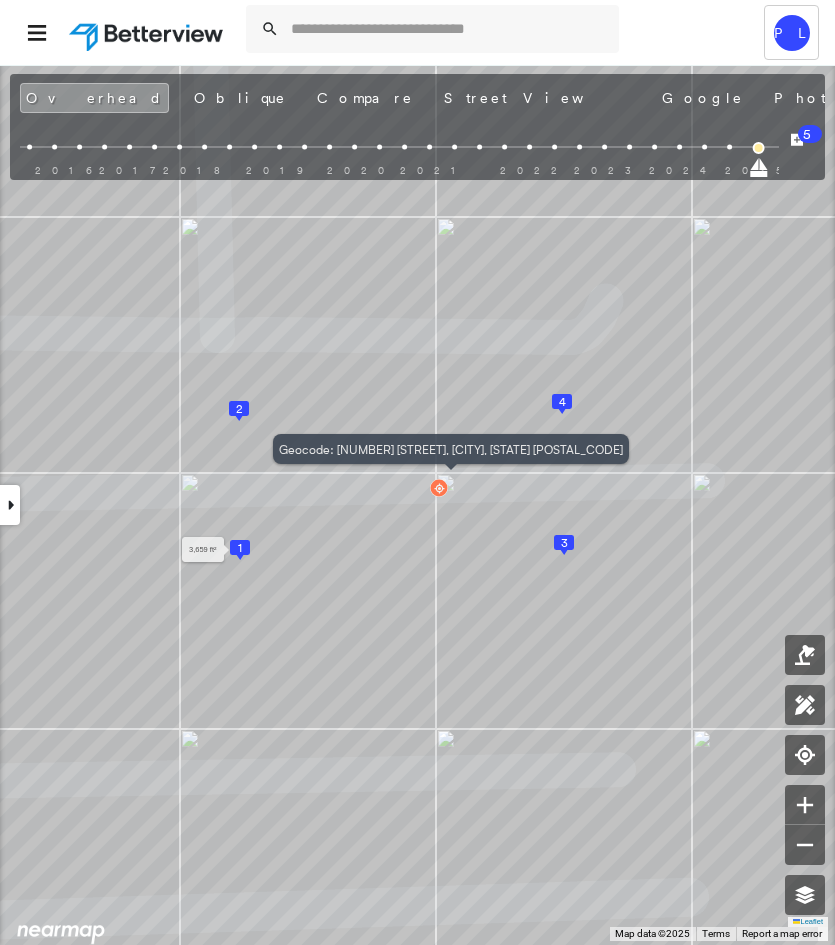 click 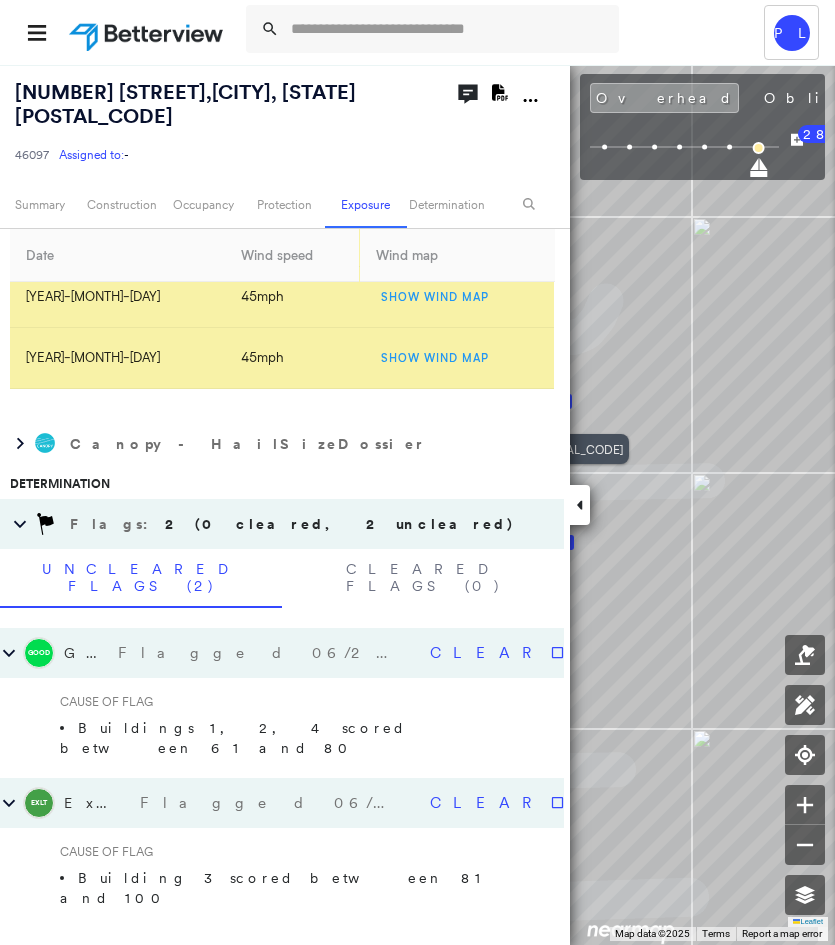 scroll, scrollTop: 3494, scrollLeft: 0, axis: vertical 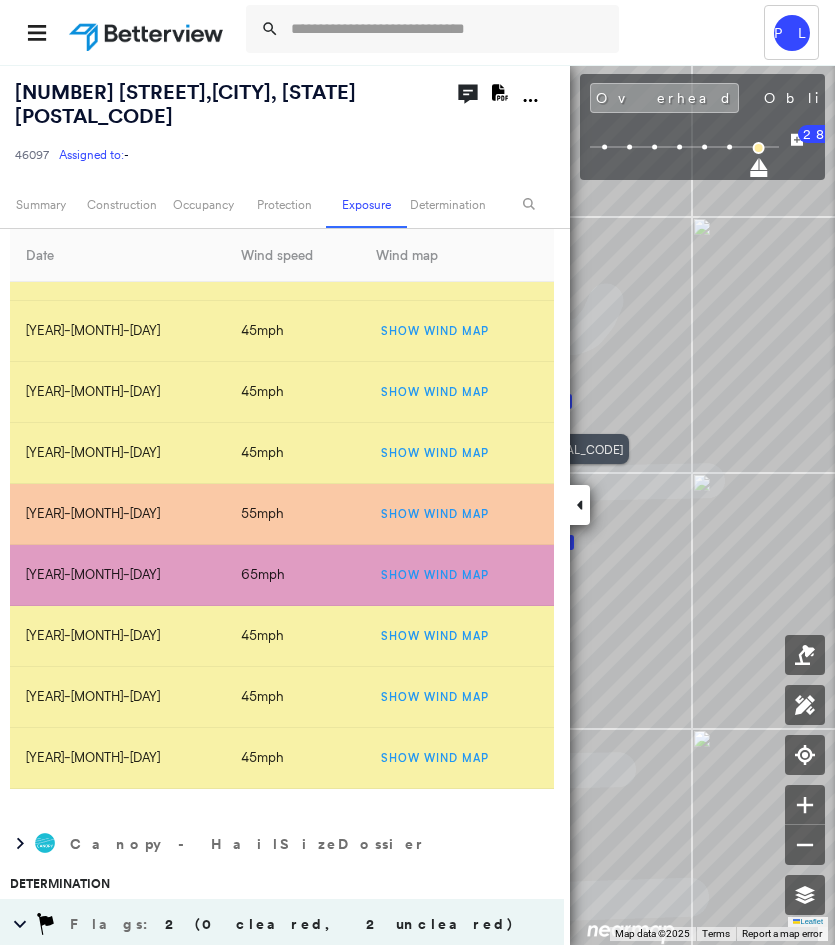 click 